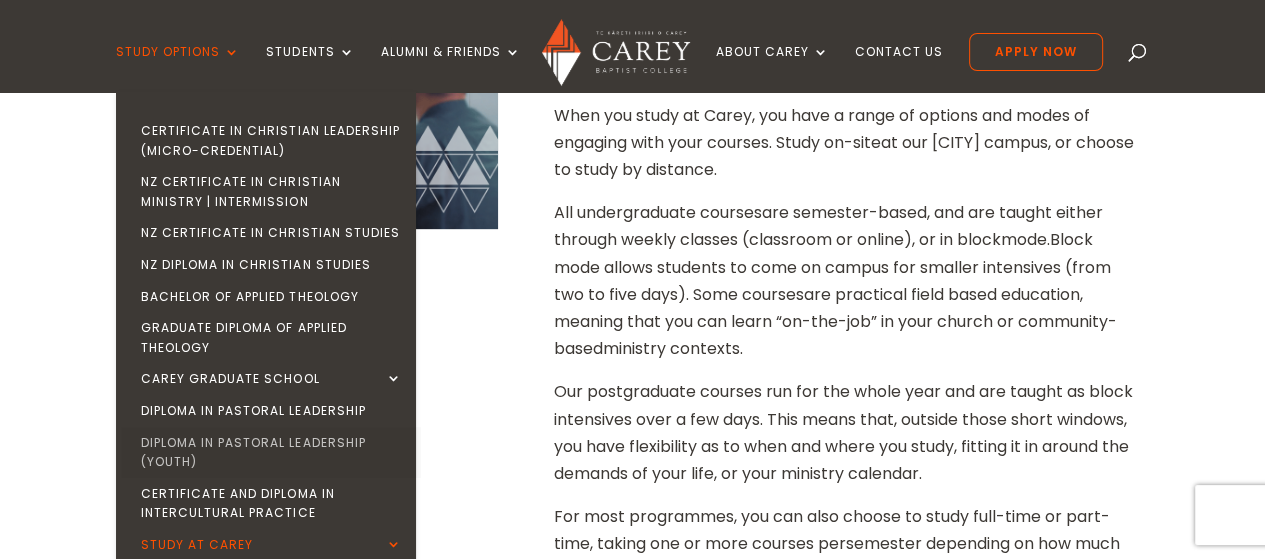 scroll, scrollTop: 793, scrollLeft: 0, axis: vertical 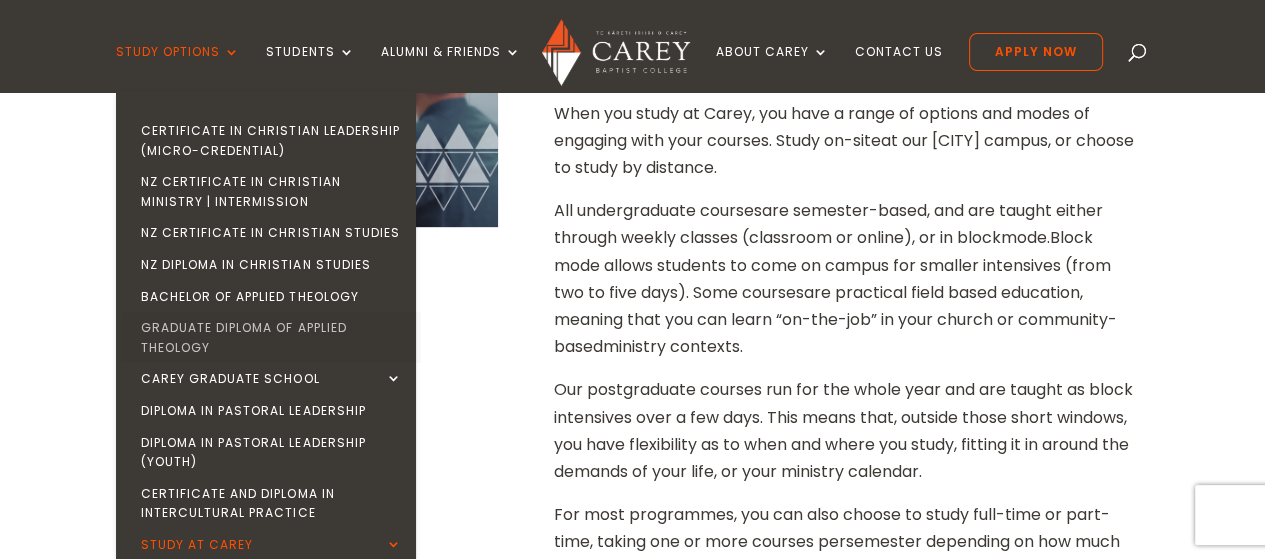 click on "Graduate Diploma of Applied Theology" at bounding box center (271, 337) 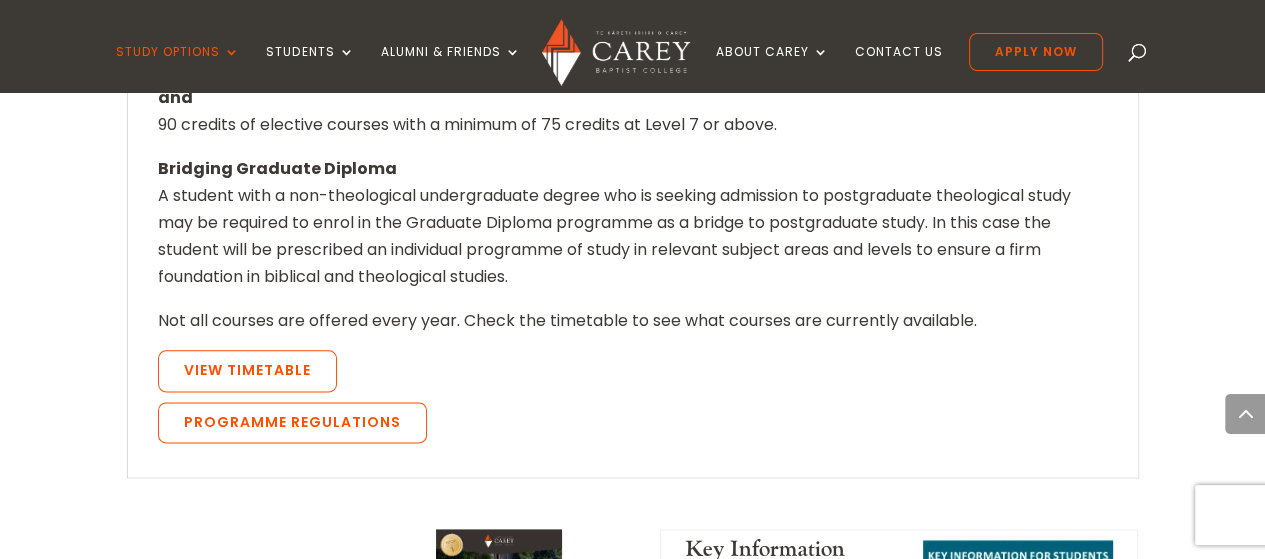 scroll, scrollTop: 2021, scrollLeft: 0, axis: vertical 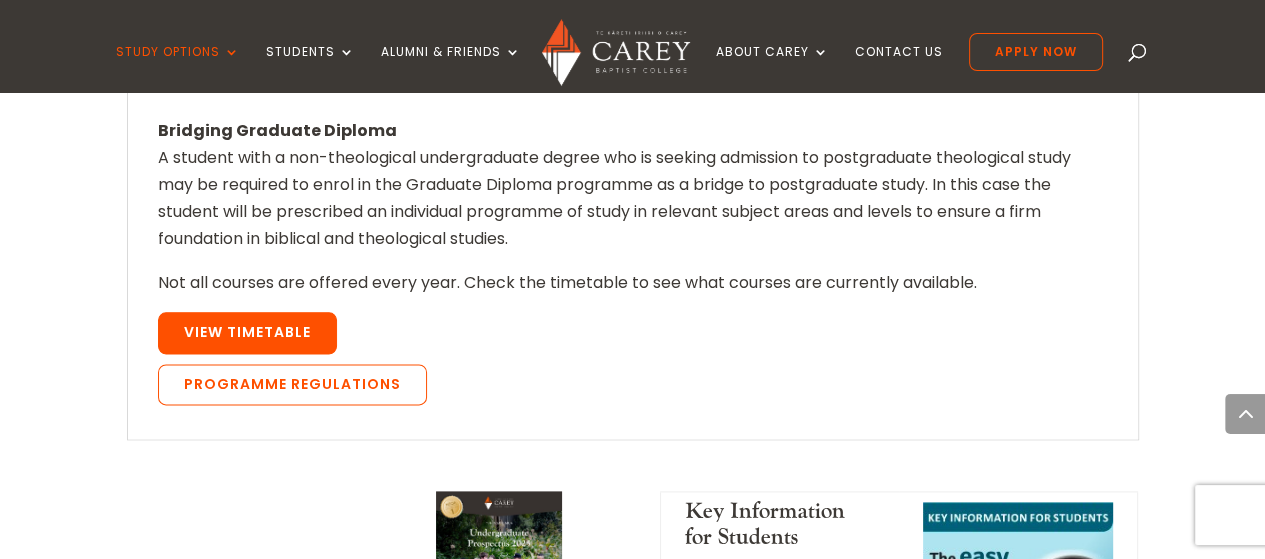 click on "View Timetable" at bounding box center (247, 333) 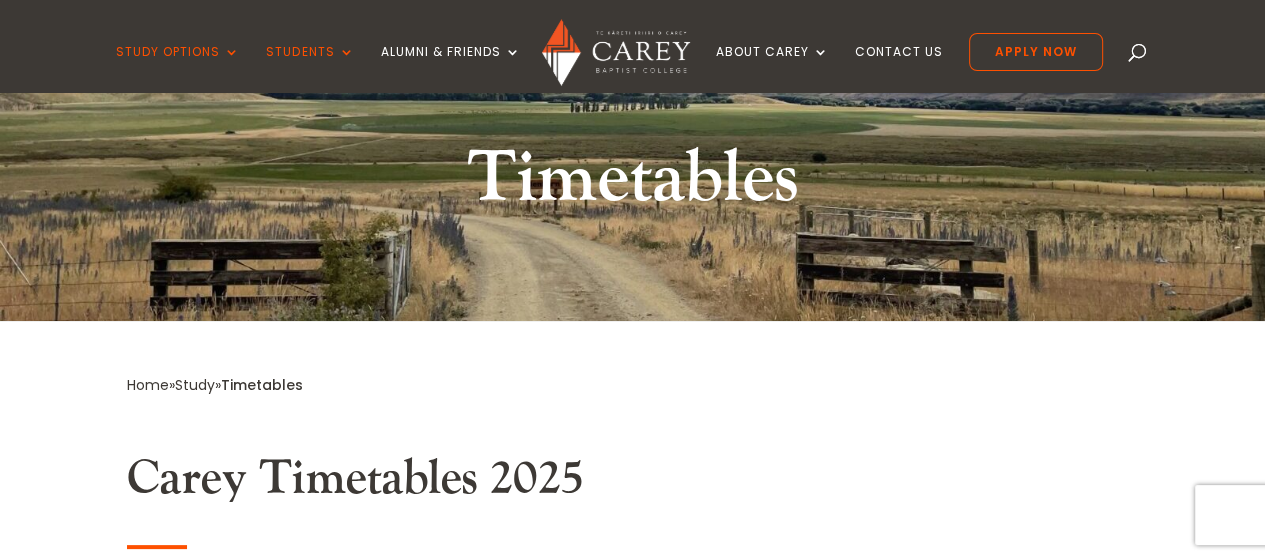 scroll, scrollTop: 213, scrollLeft: 0, axis: vertical 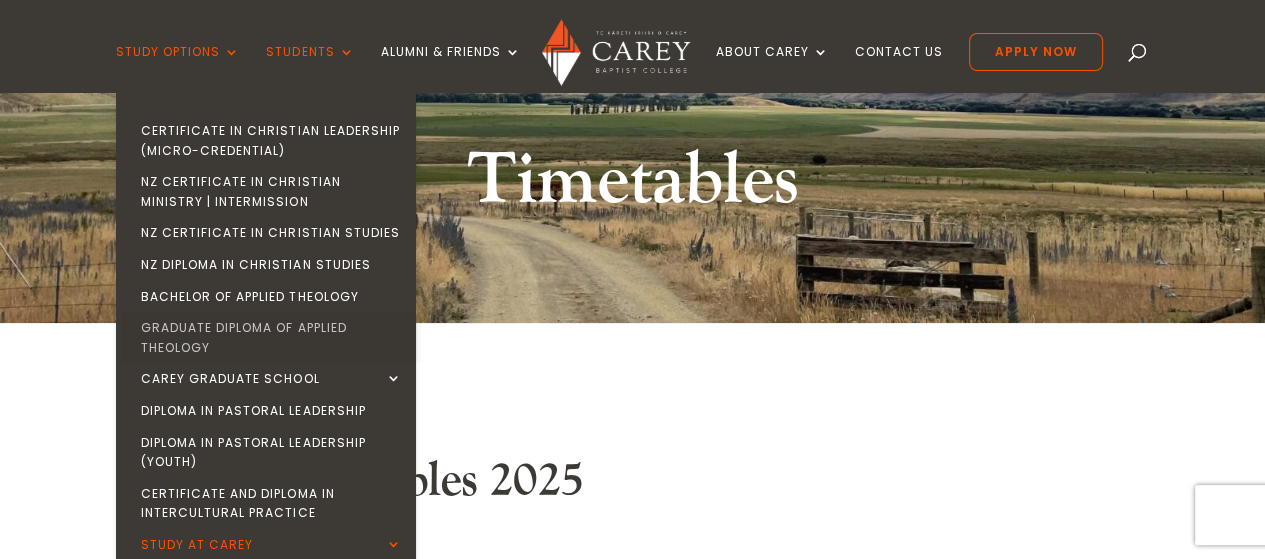 click on "Graduate Diploma of Applied Theology" at bounding box center [271, 337] 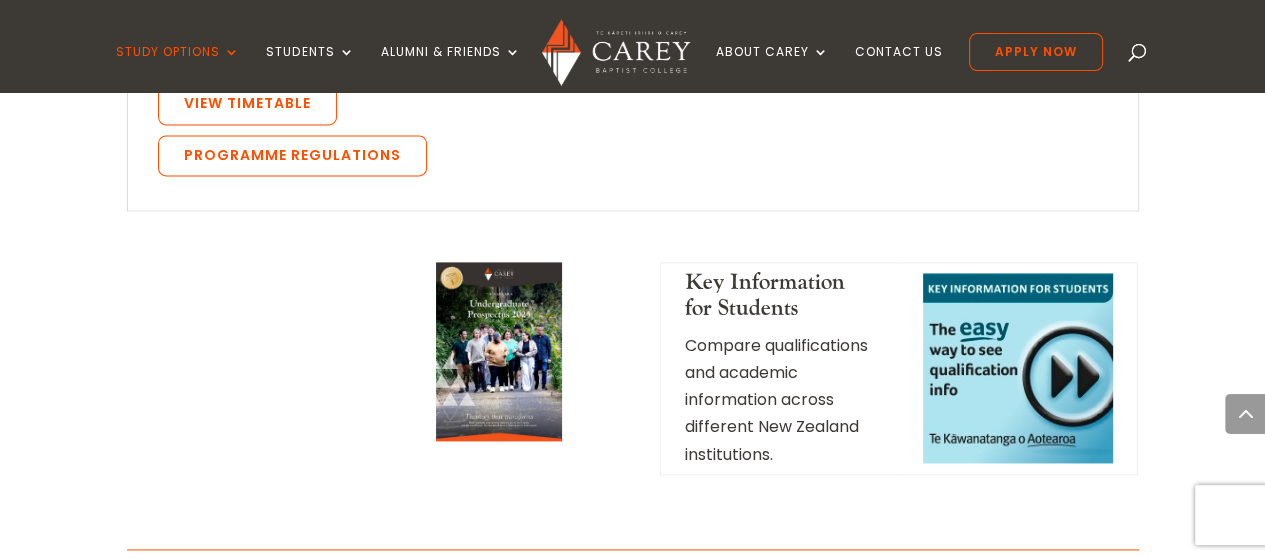 scroll, scrollTop: 2249, scrollLeft: 0, axis: vertical 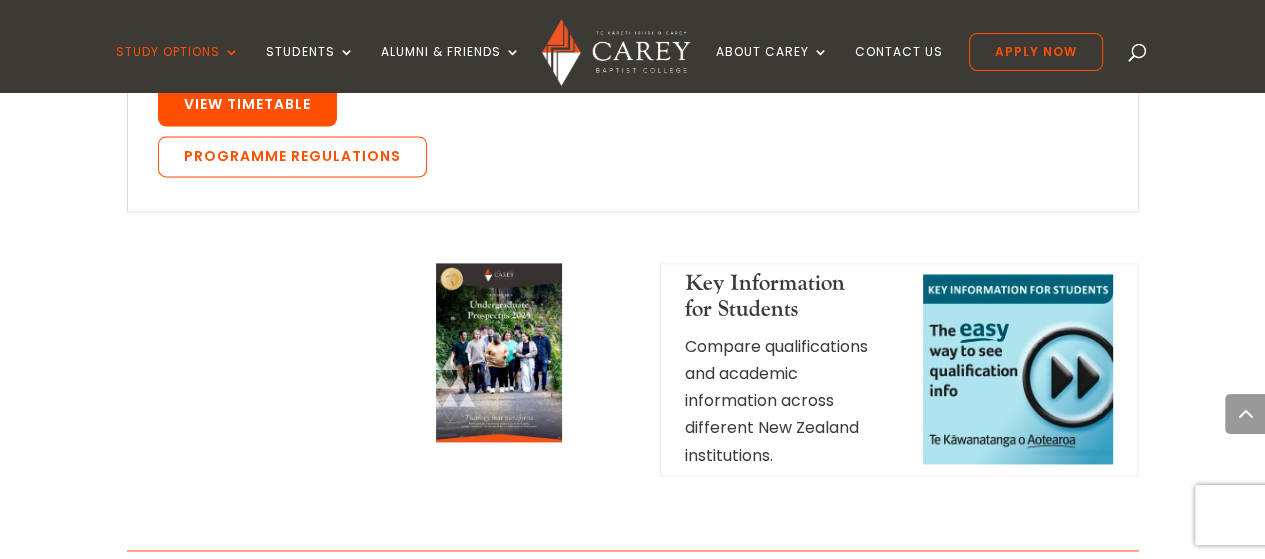 click on "View Timetable" at bounding box center [247, 105] 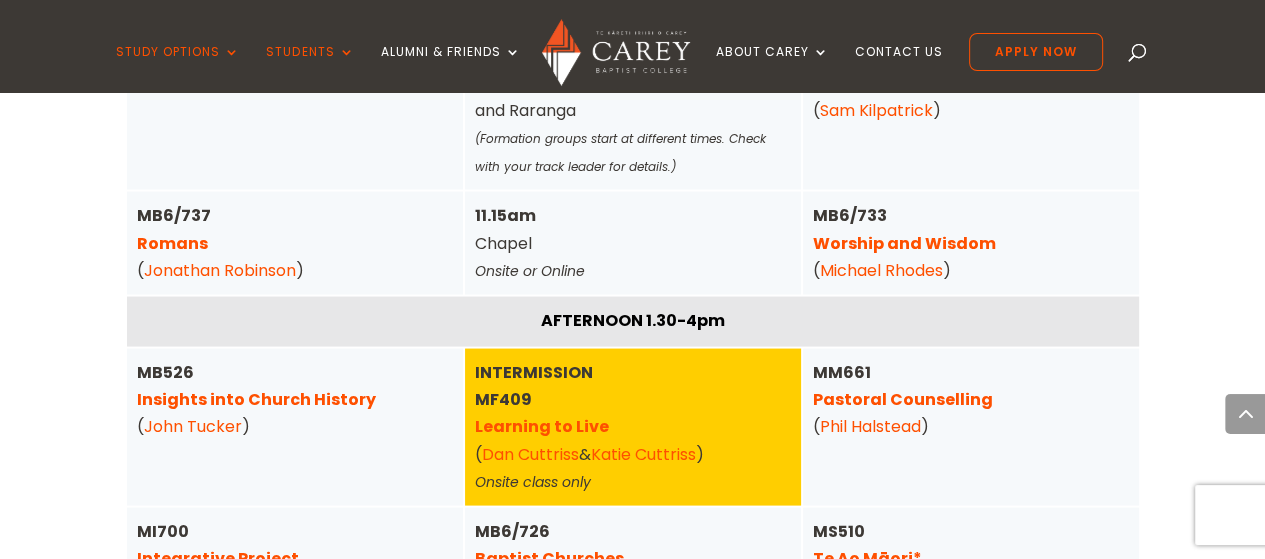 scroll, scrollTop: 3199, scrollLeft: 0, axis: vertical 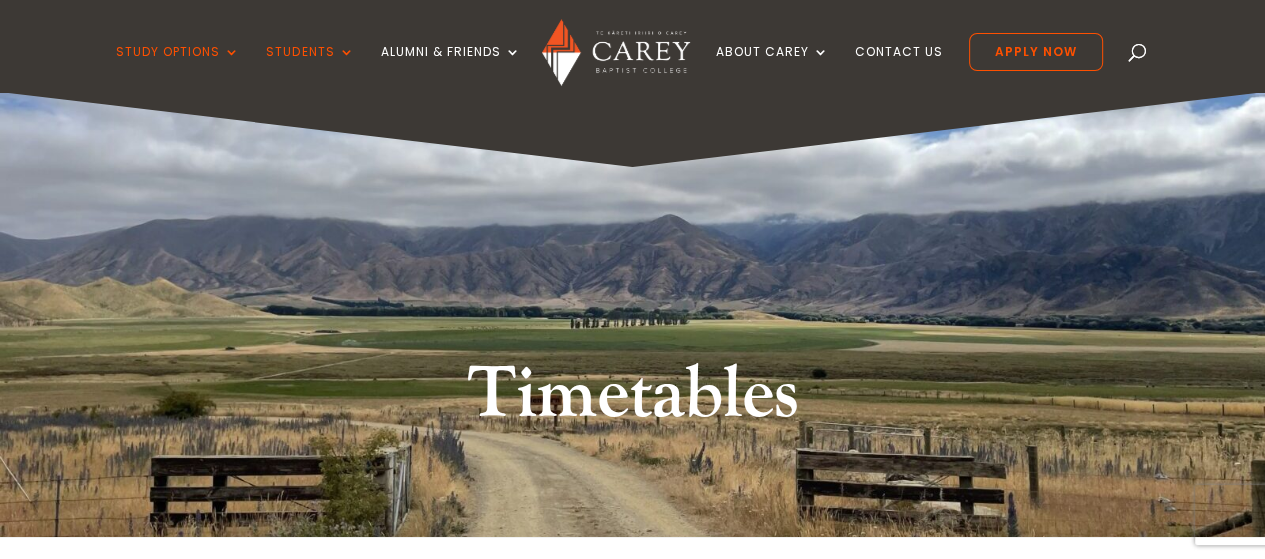 click at bounding box center (1138, 56) 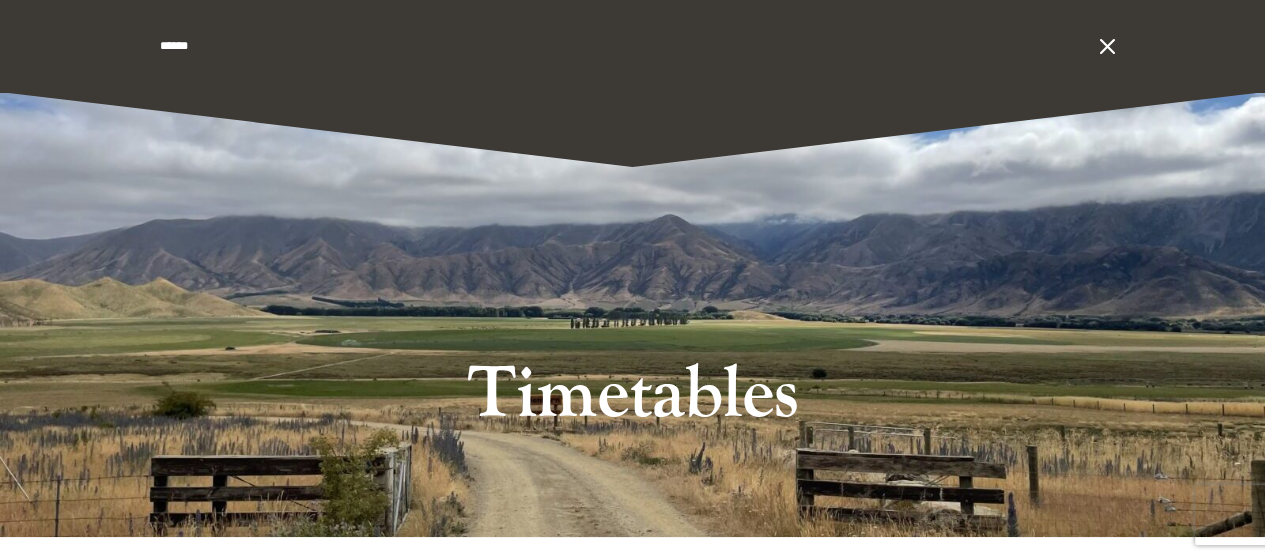 type on "******" 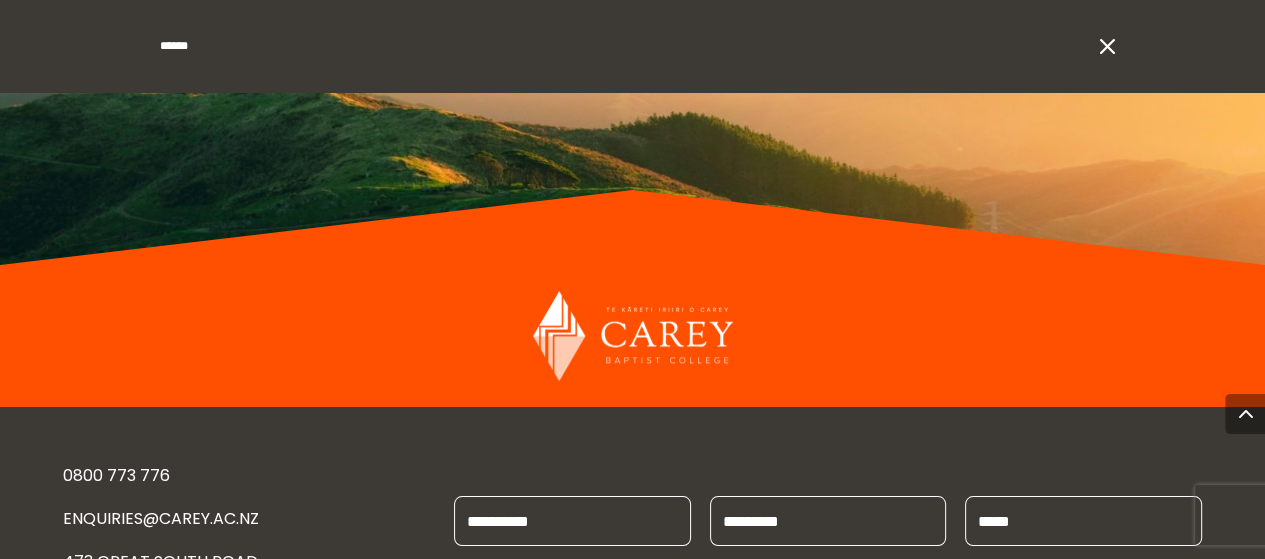 scroll, scrollTop: 6180, scrollLeft: 0, axis: vertical 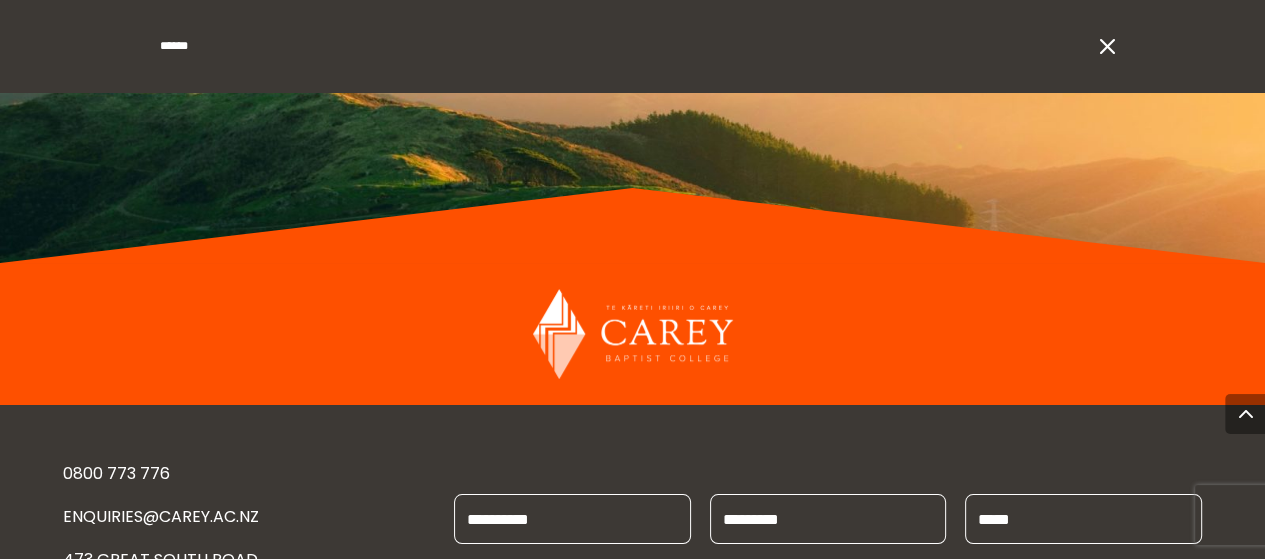click on "******" at bounding box center [624, 46] 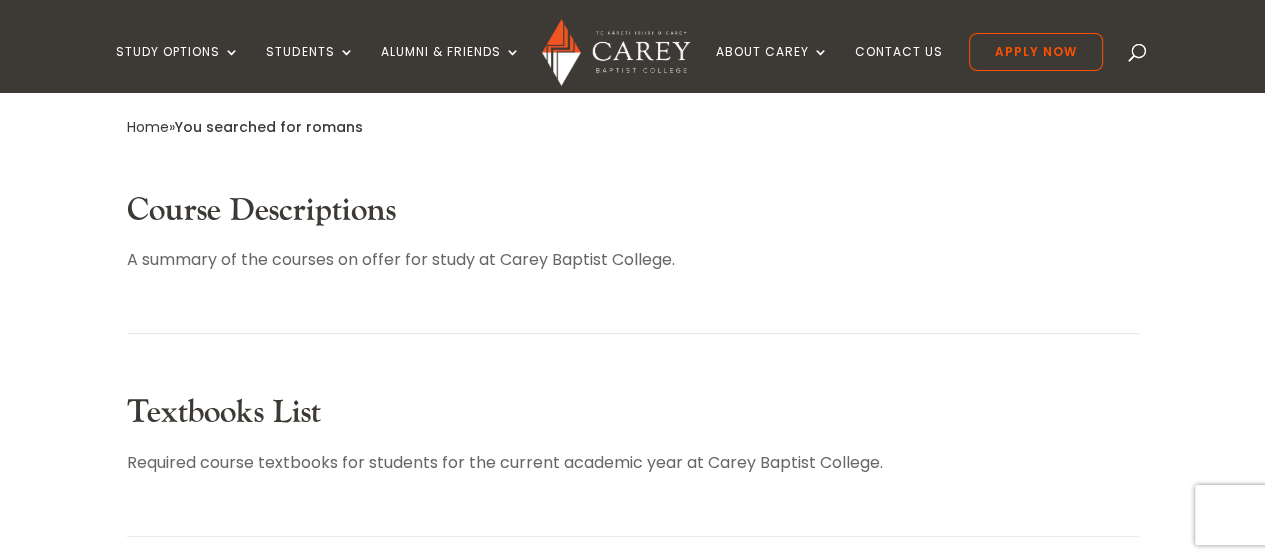 scroll, scrollTop: 405, scrollLeft: 0, axis: vertical 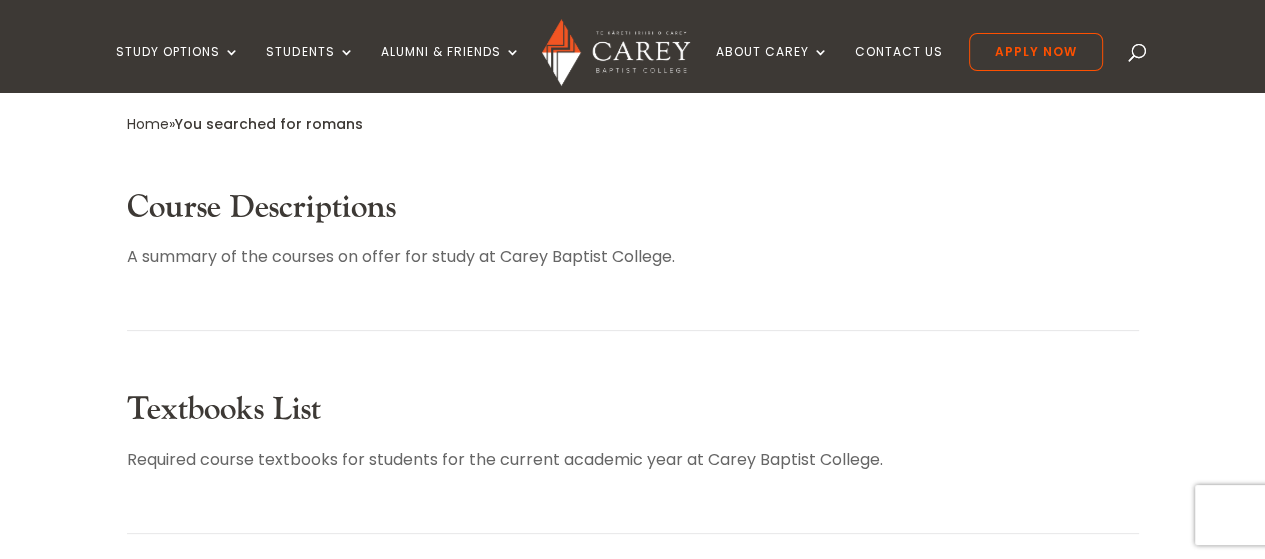 click on "Course Descriptions" at bounding box center [261, 207] 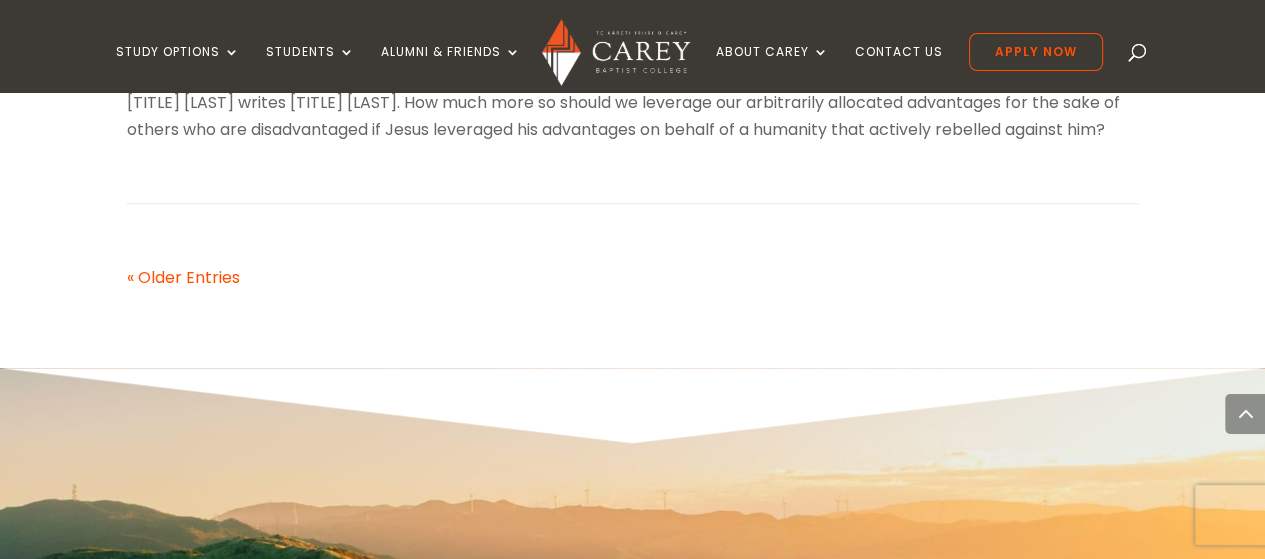 scroll, scrollTop: 1564, scrollLeft: 0, axis: vertical 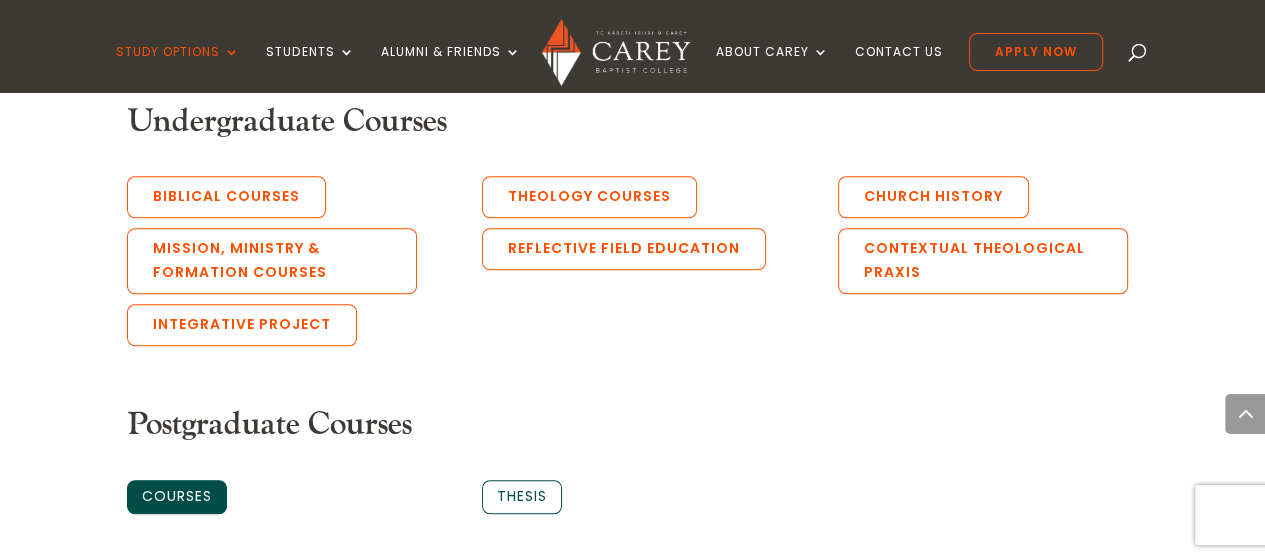 click on "Courses" at bounding box center (177, 497) 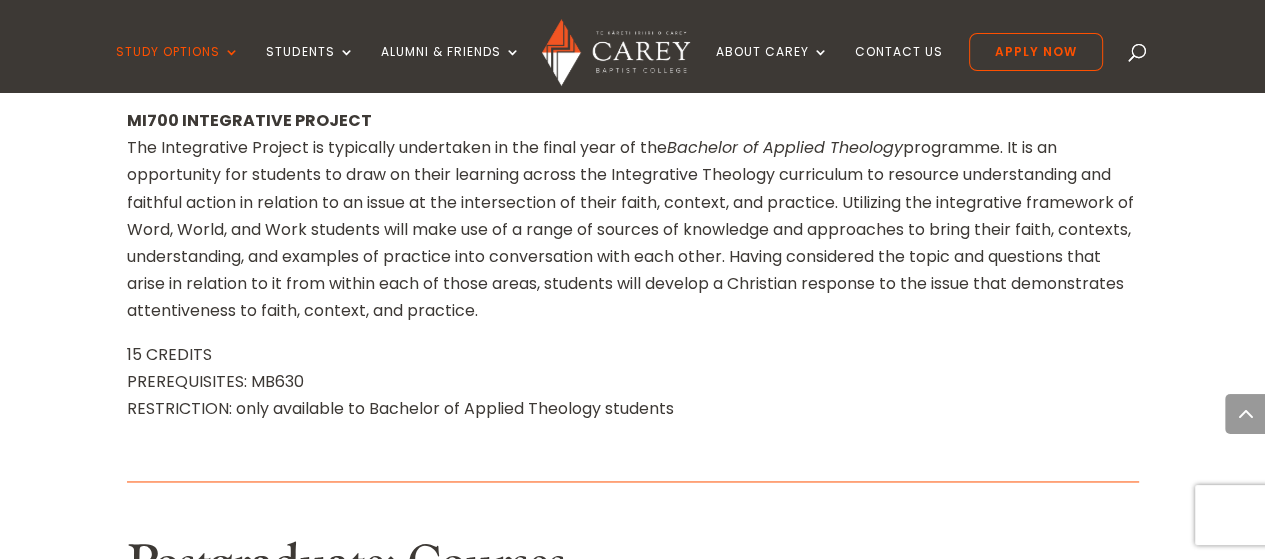 scroll, scrollTop: 22070, scrollLeft: 0, axis: vertical 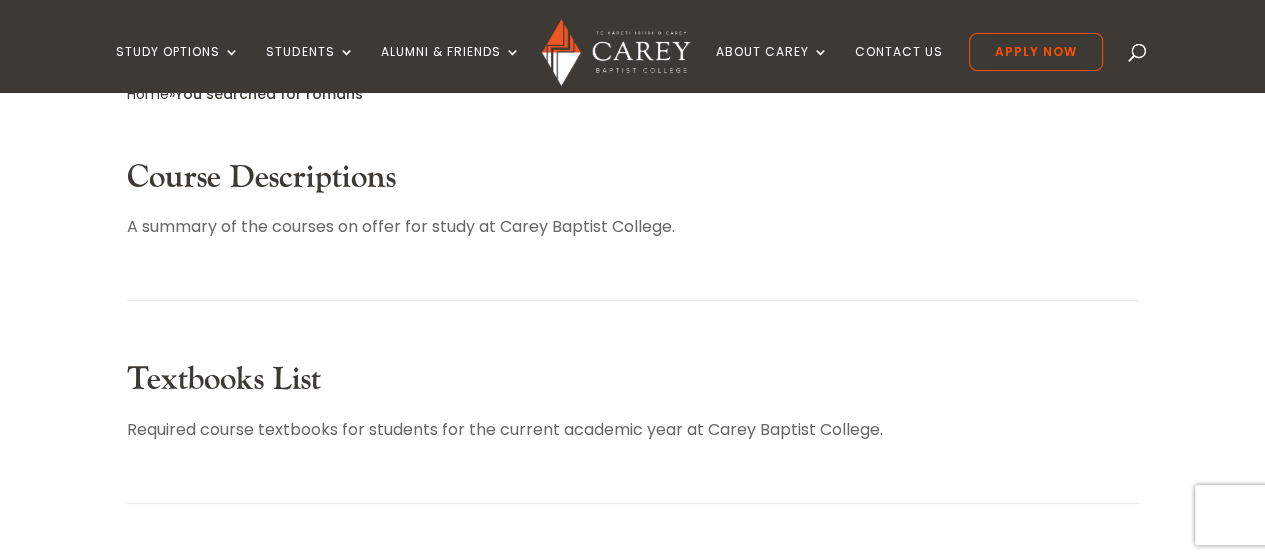 click on "Course Descriptions" at bounding box center (261, 177) 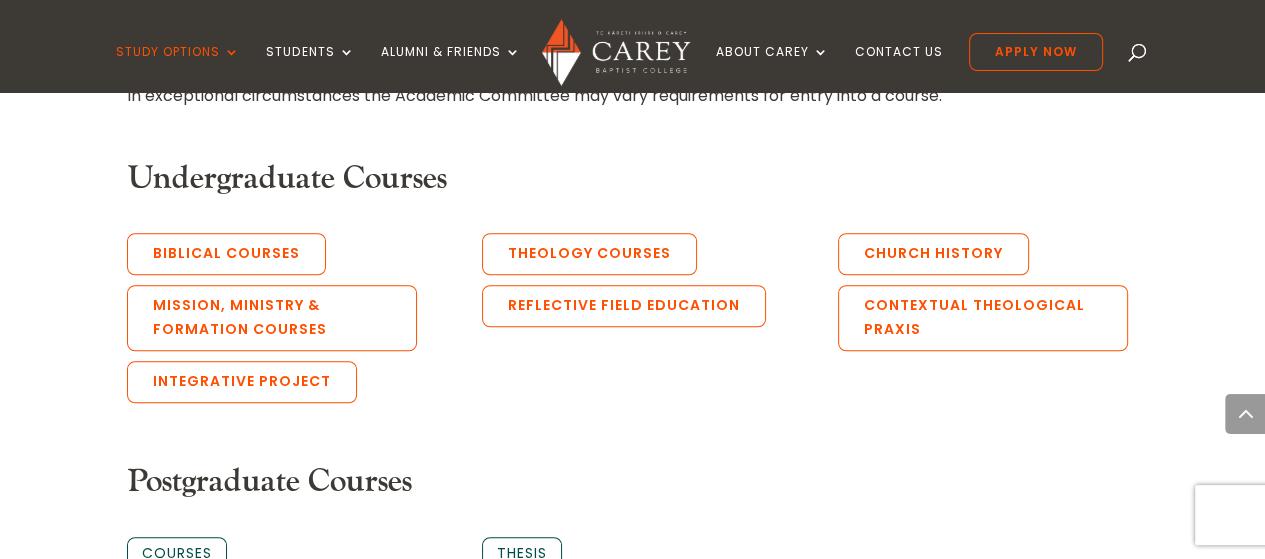scroll, scrollTop: 1121, scrollLeft: 0, axis: vertical 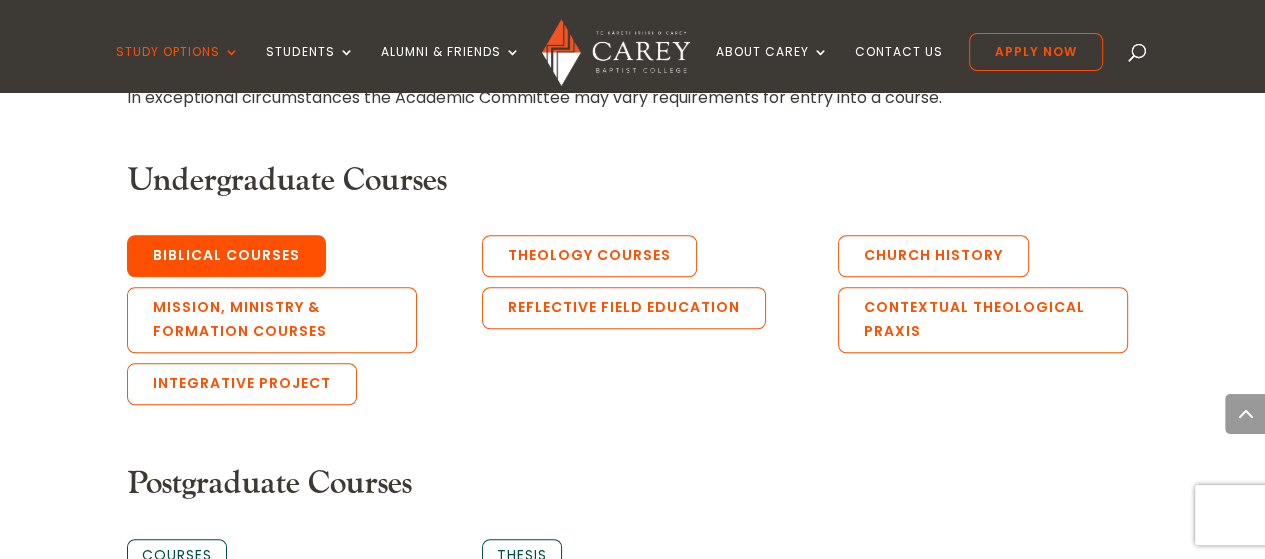 click on "Biblical Courses" at bounding box center (226, 256) 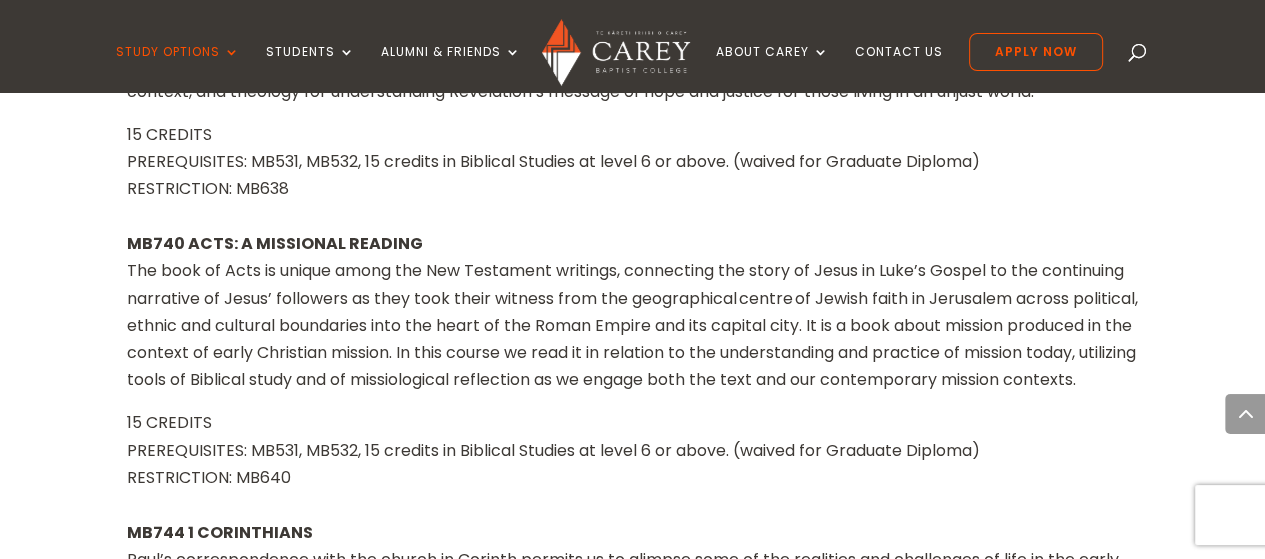 scroll, scrollTop: 7716, scrollLeft: 0, axis: vertical 